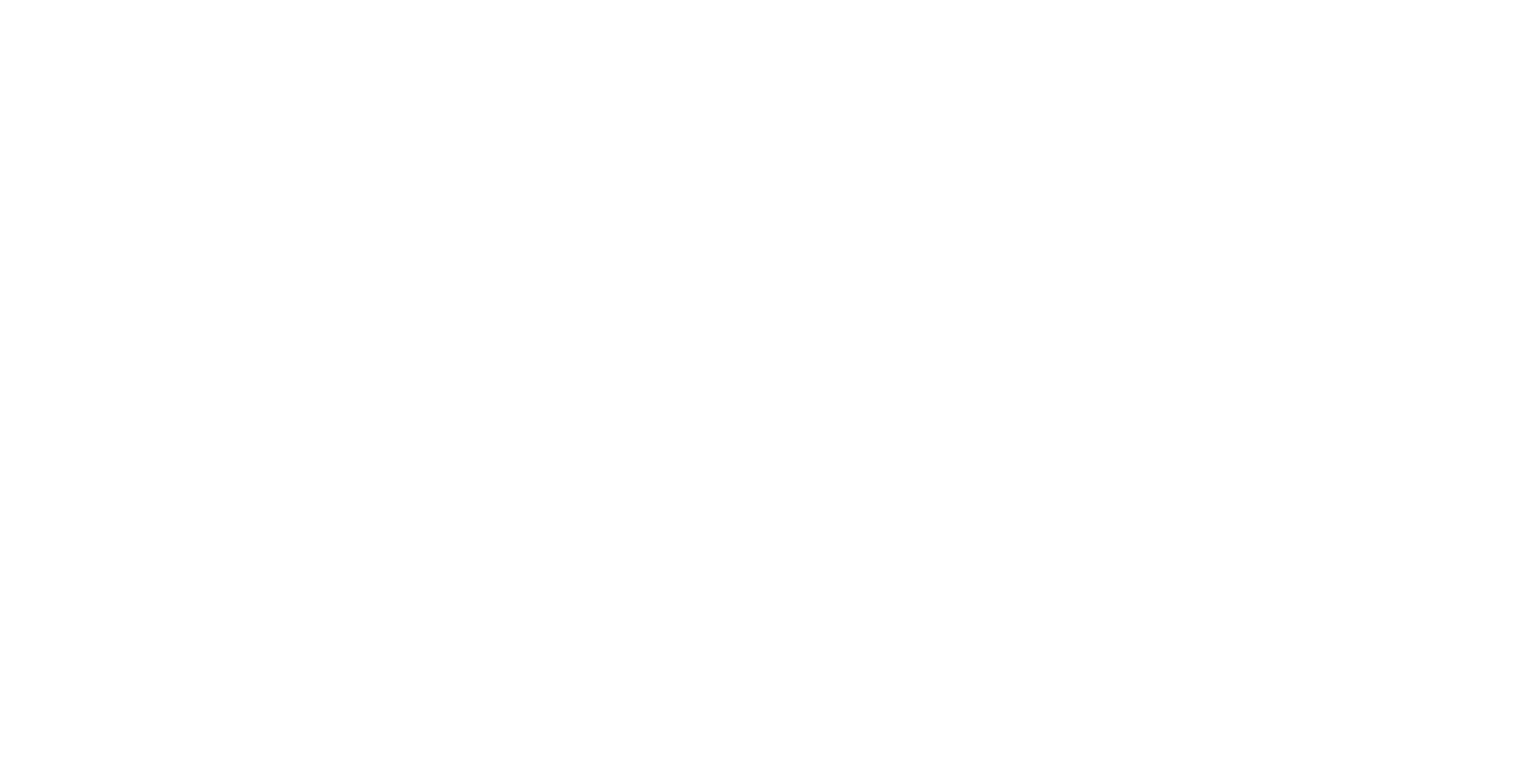 scroll, scrollTop: 0, scrollLeft: 0, axis: both 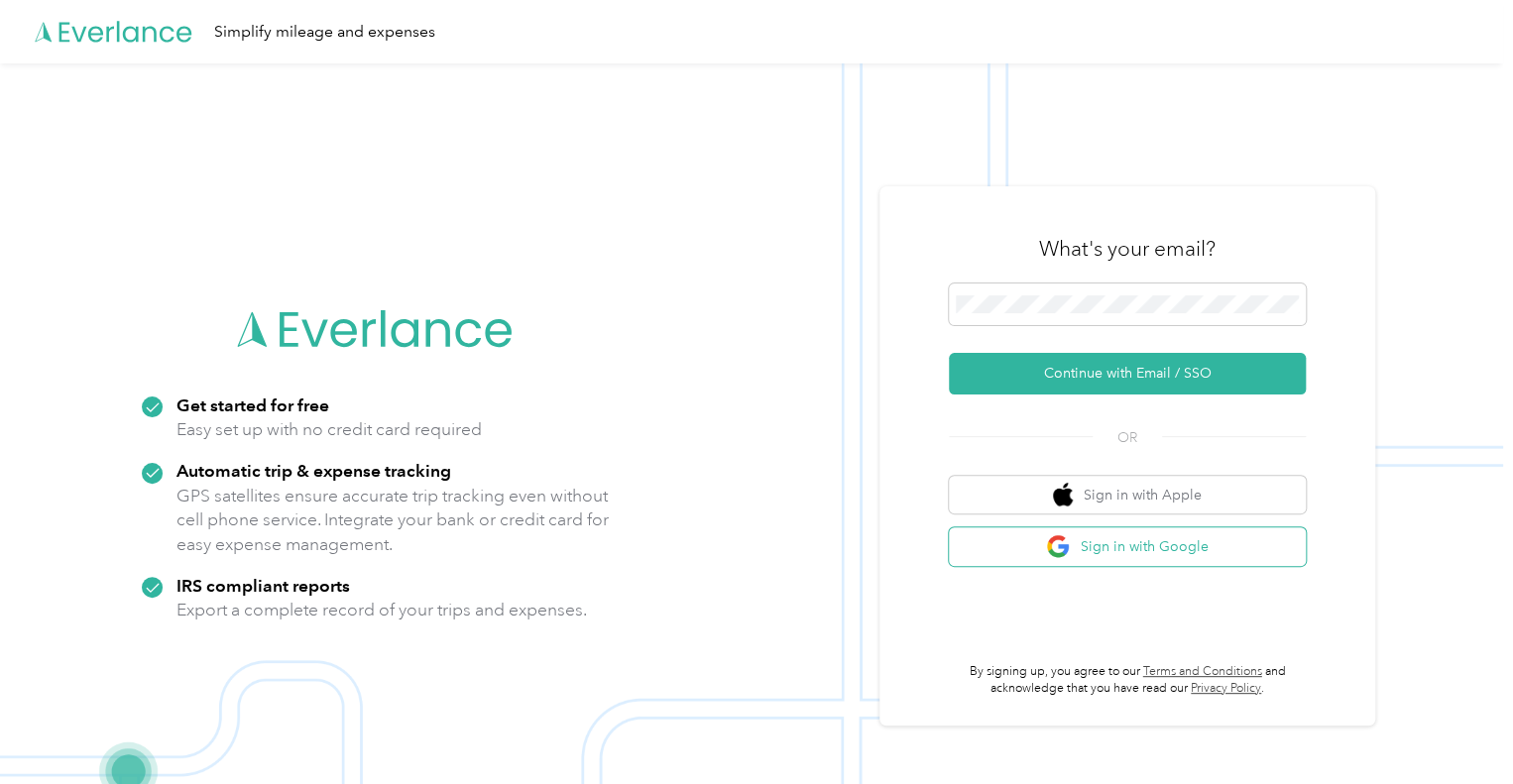click on "Sign in with Google" at bounding box center [1127, 546] 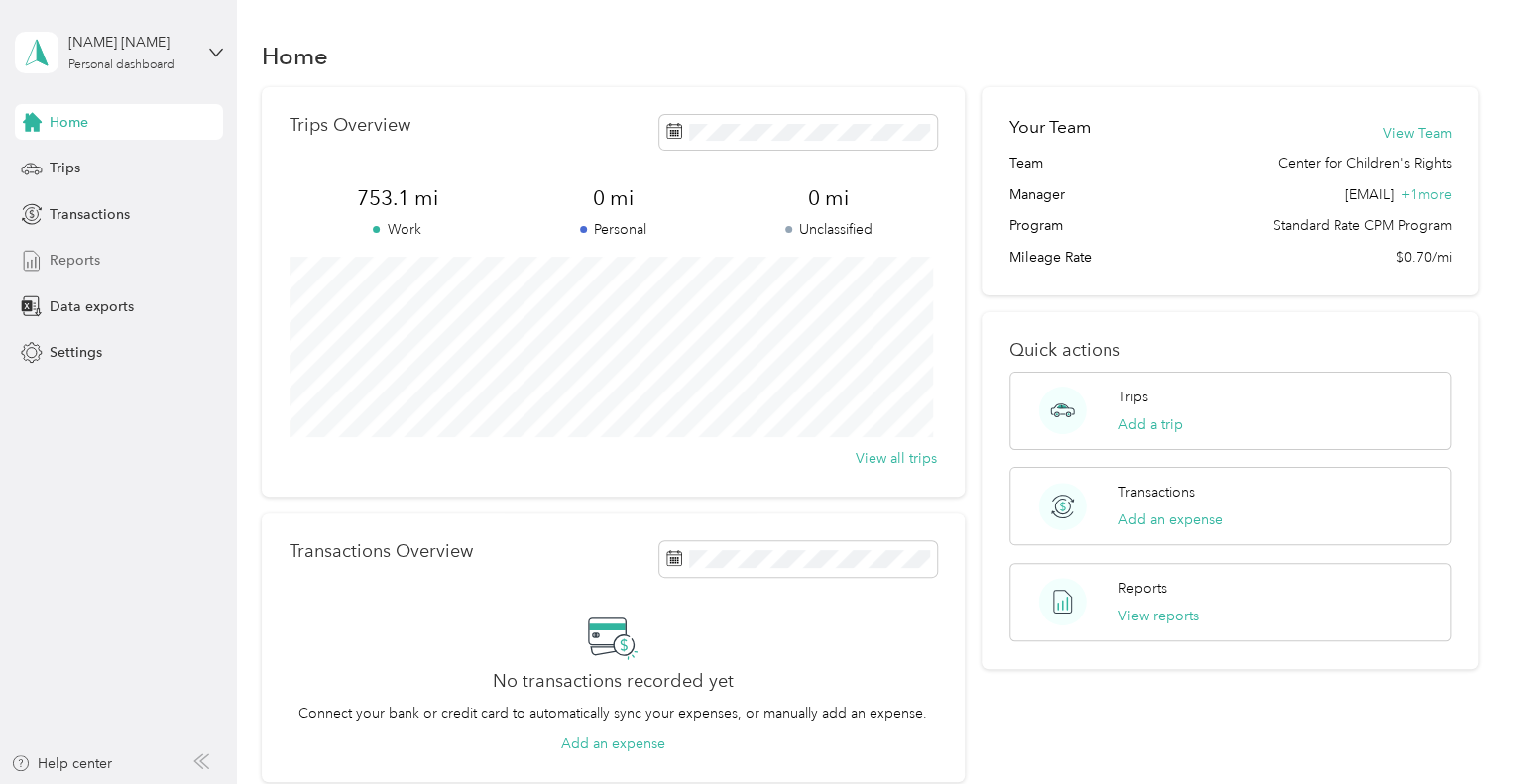 click on "Reports" at bounding box center [119, 261] 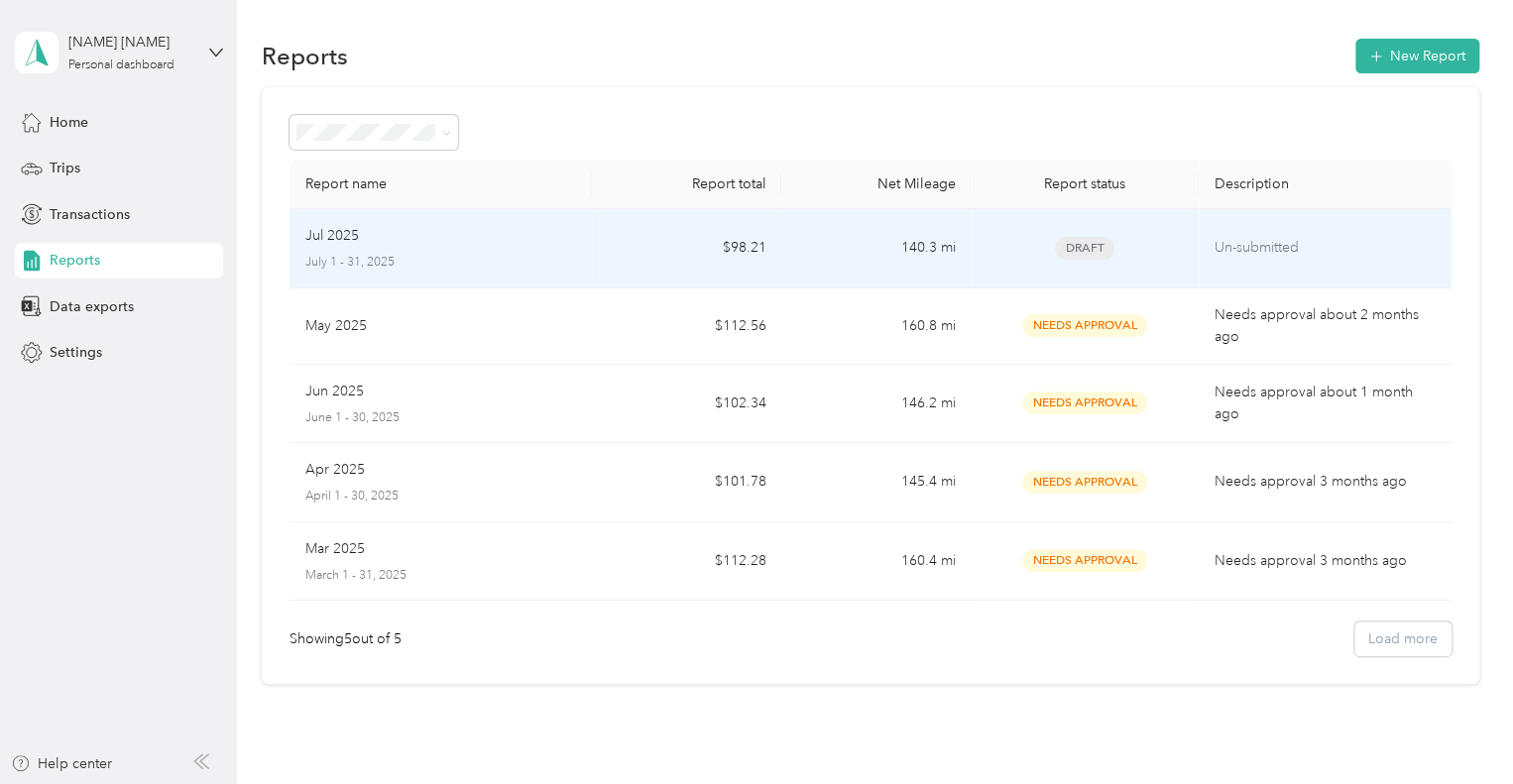 click on "Un-submitted" at bounding box center [1325, 249] 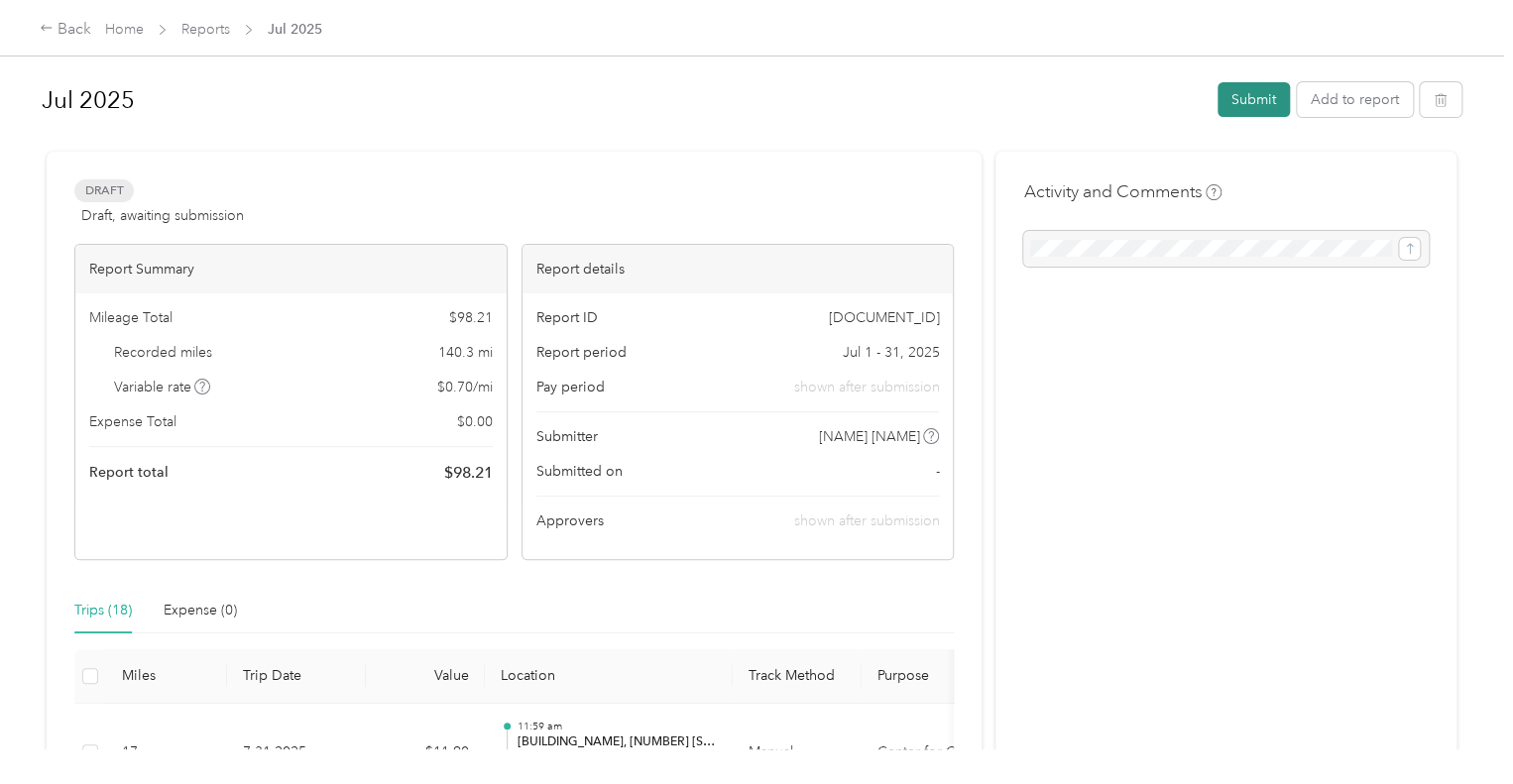 click on "Submit" at bounding box center (1253, 99) 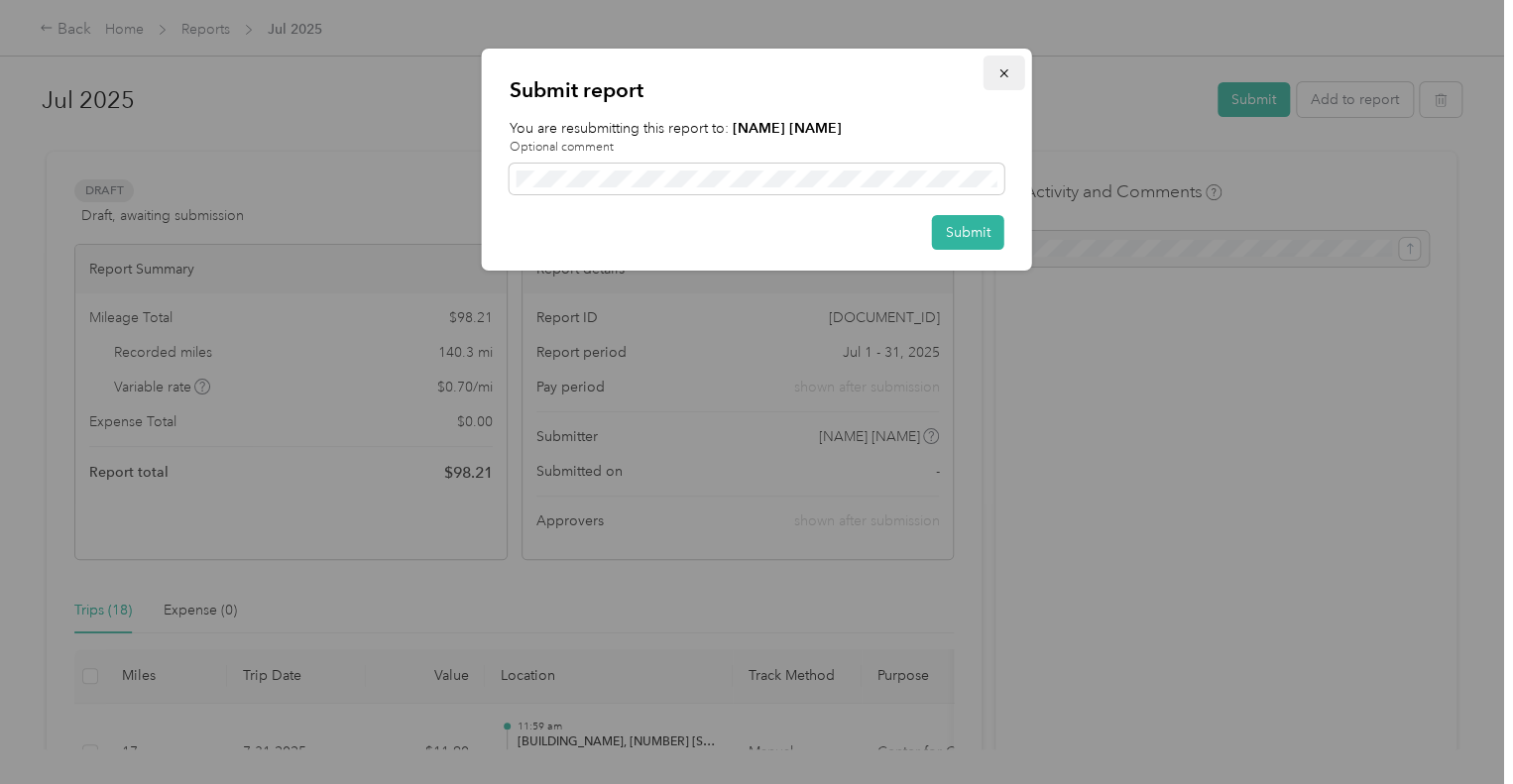 click 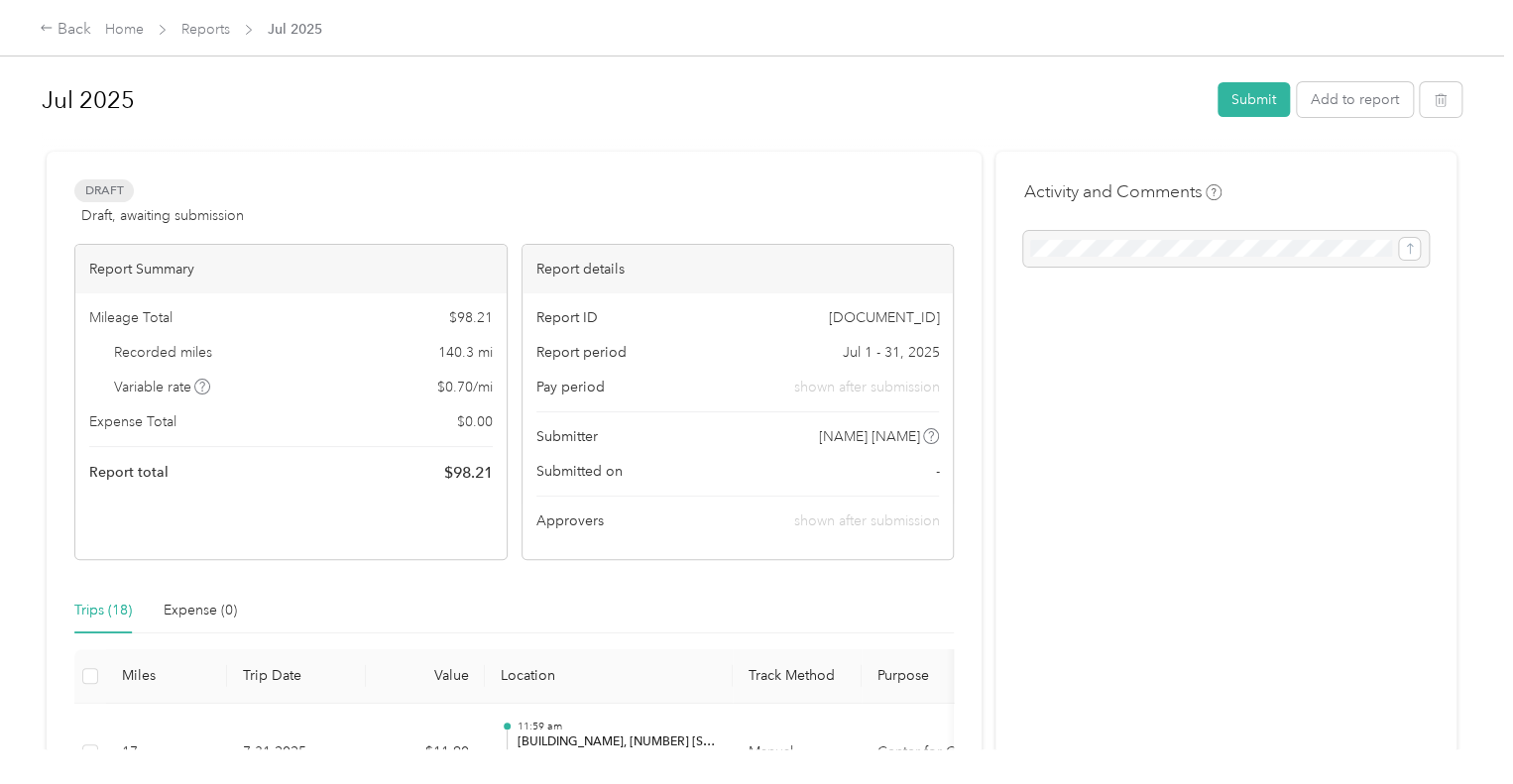 click on "Reports" at bounding box center (205, 29) 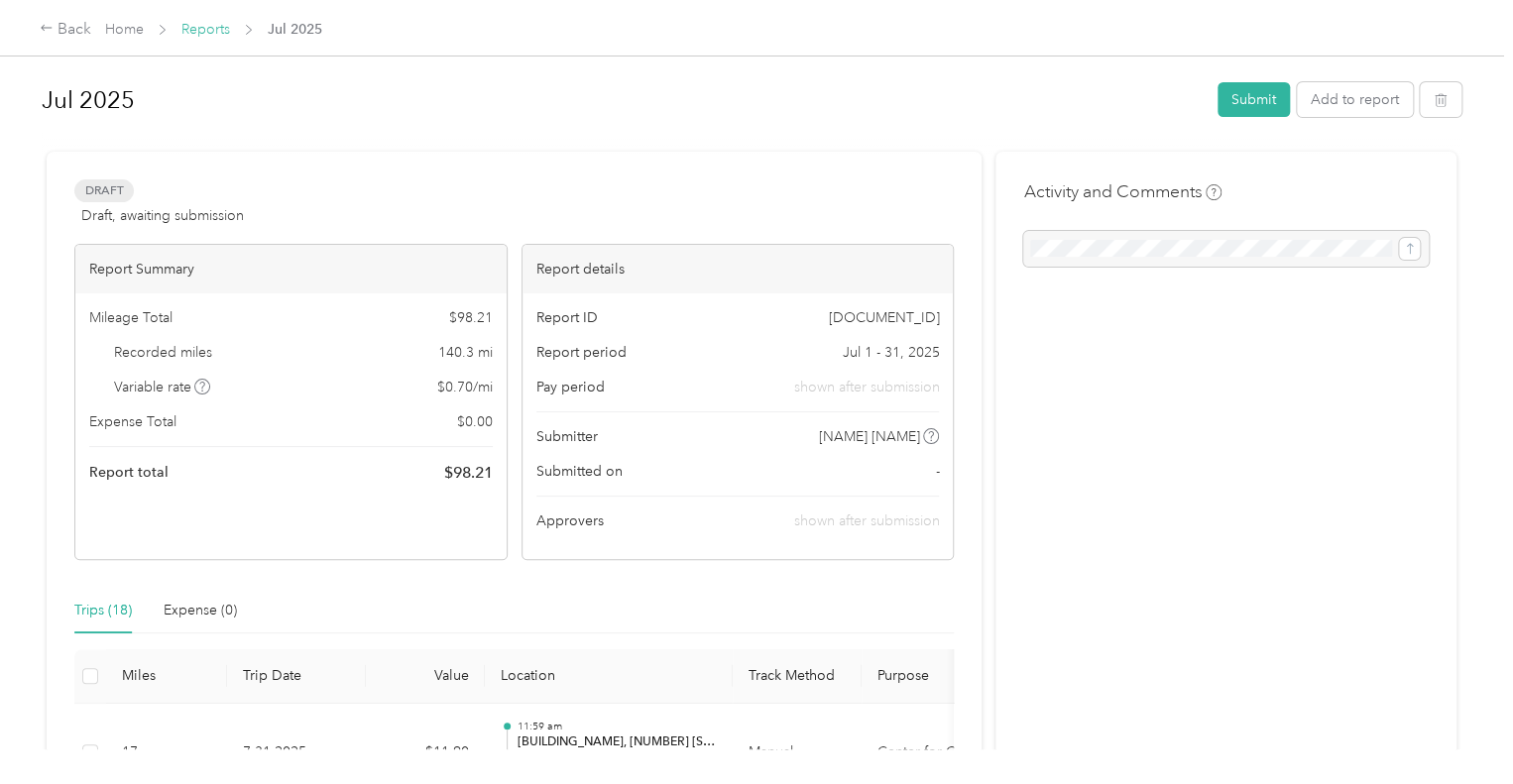 click on "Reports" at bounding box center (205, 29) 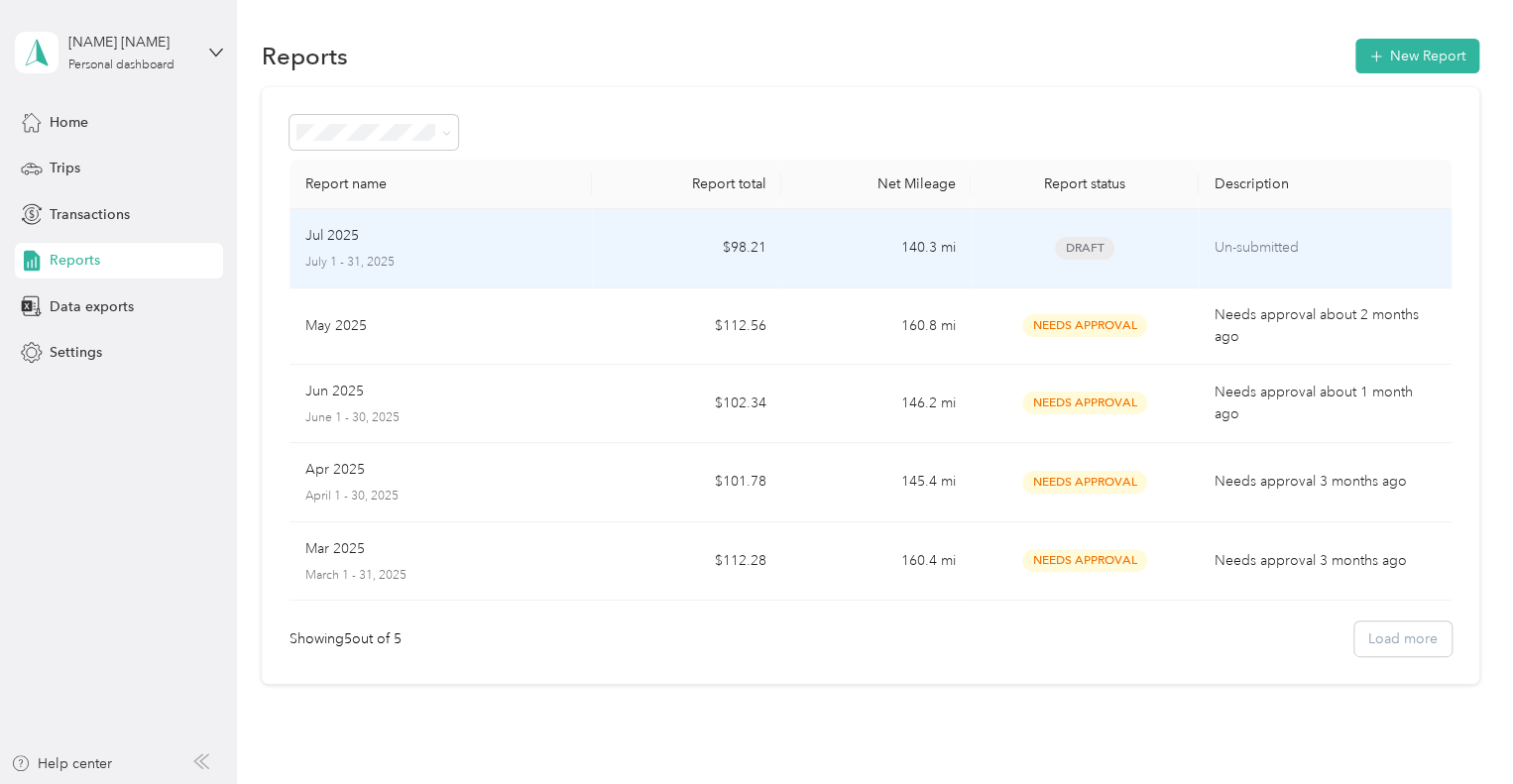click on "Jul 2025" at bounding box center (441, 236) 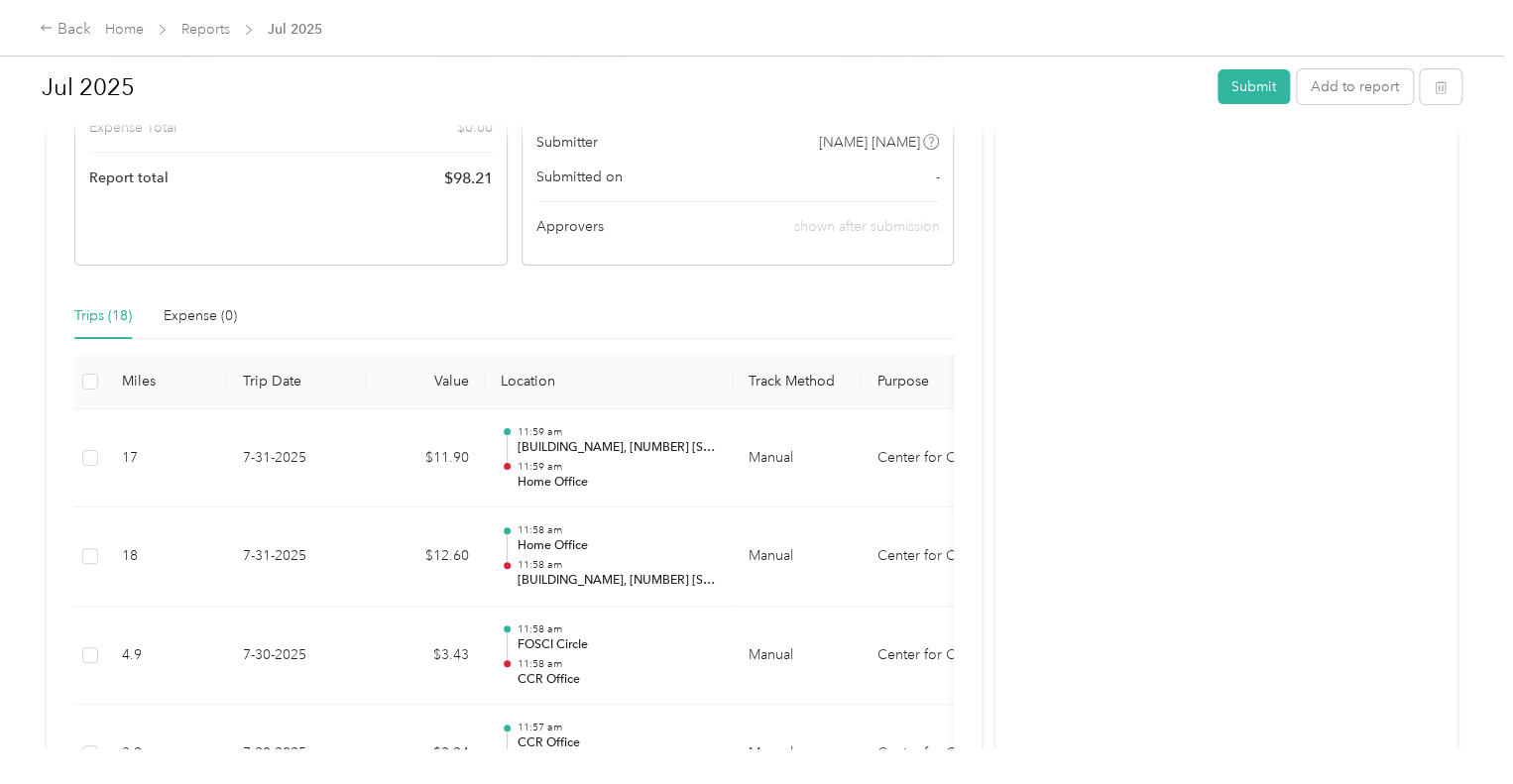 scroll, scrollTop: 0, scrollLeft: 0, axis: both 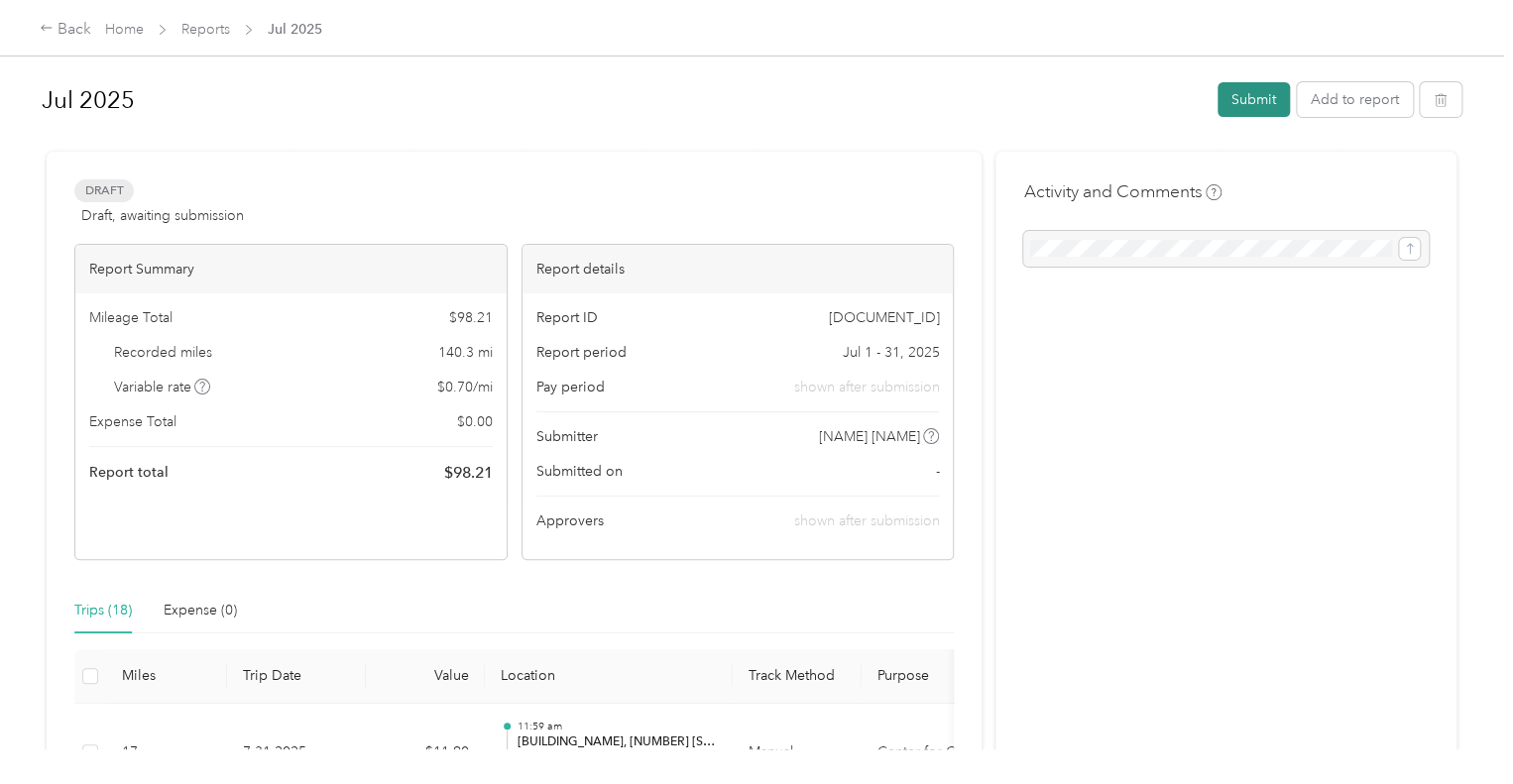 click on "Submit" at bounding box center (1253, 99) 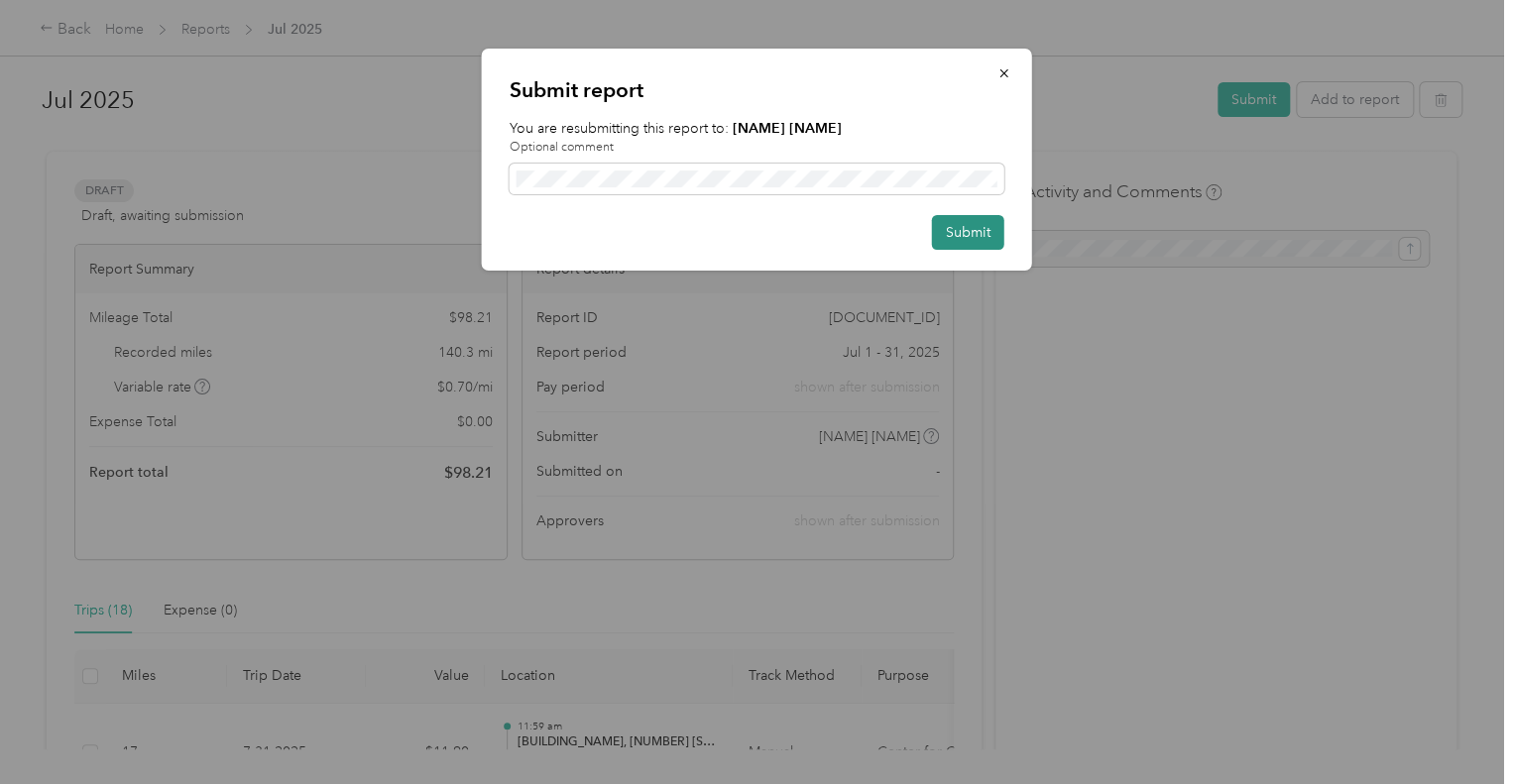 click on "Submit" at bounding box center (968, 232) 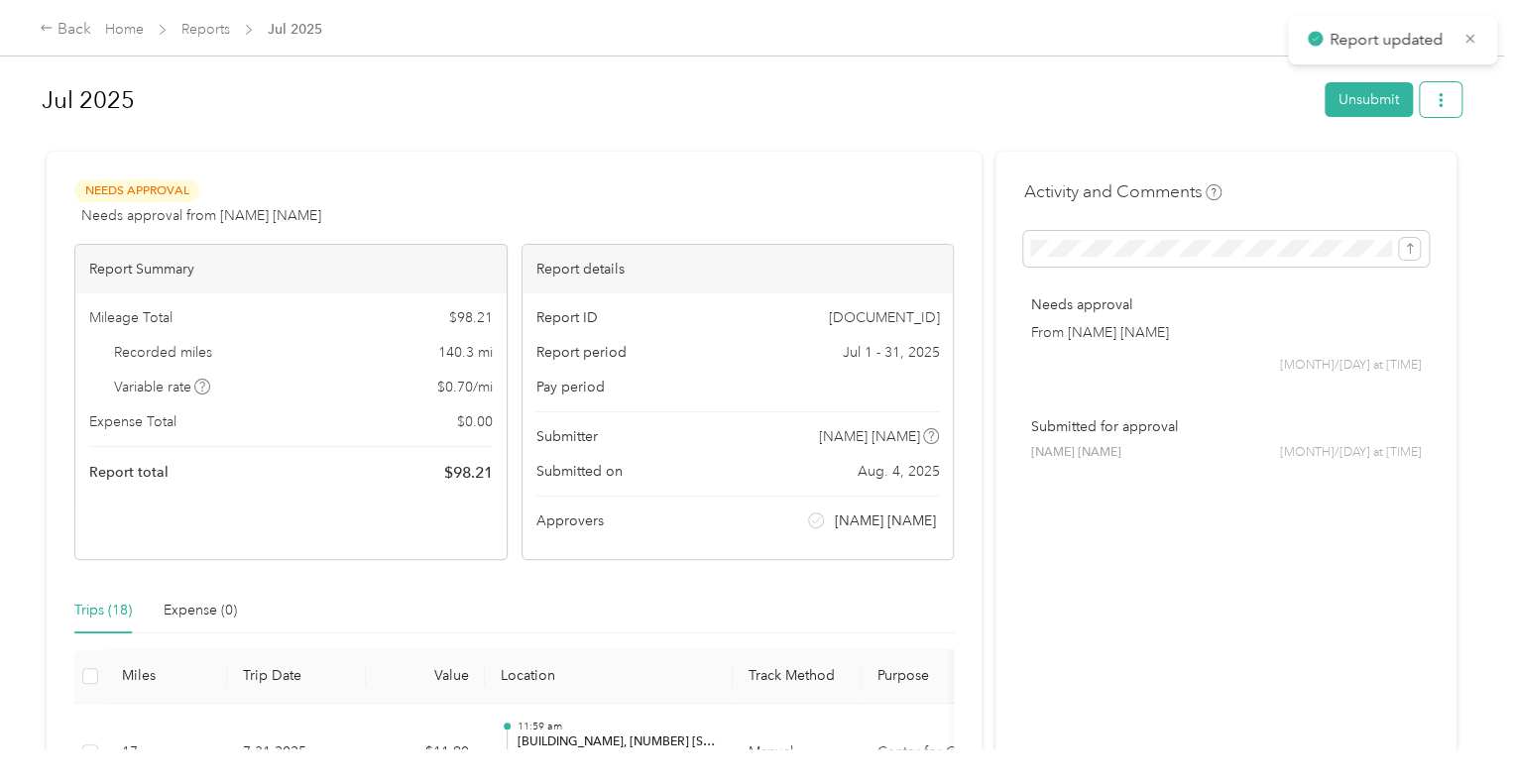 click 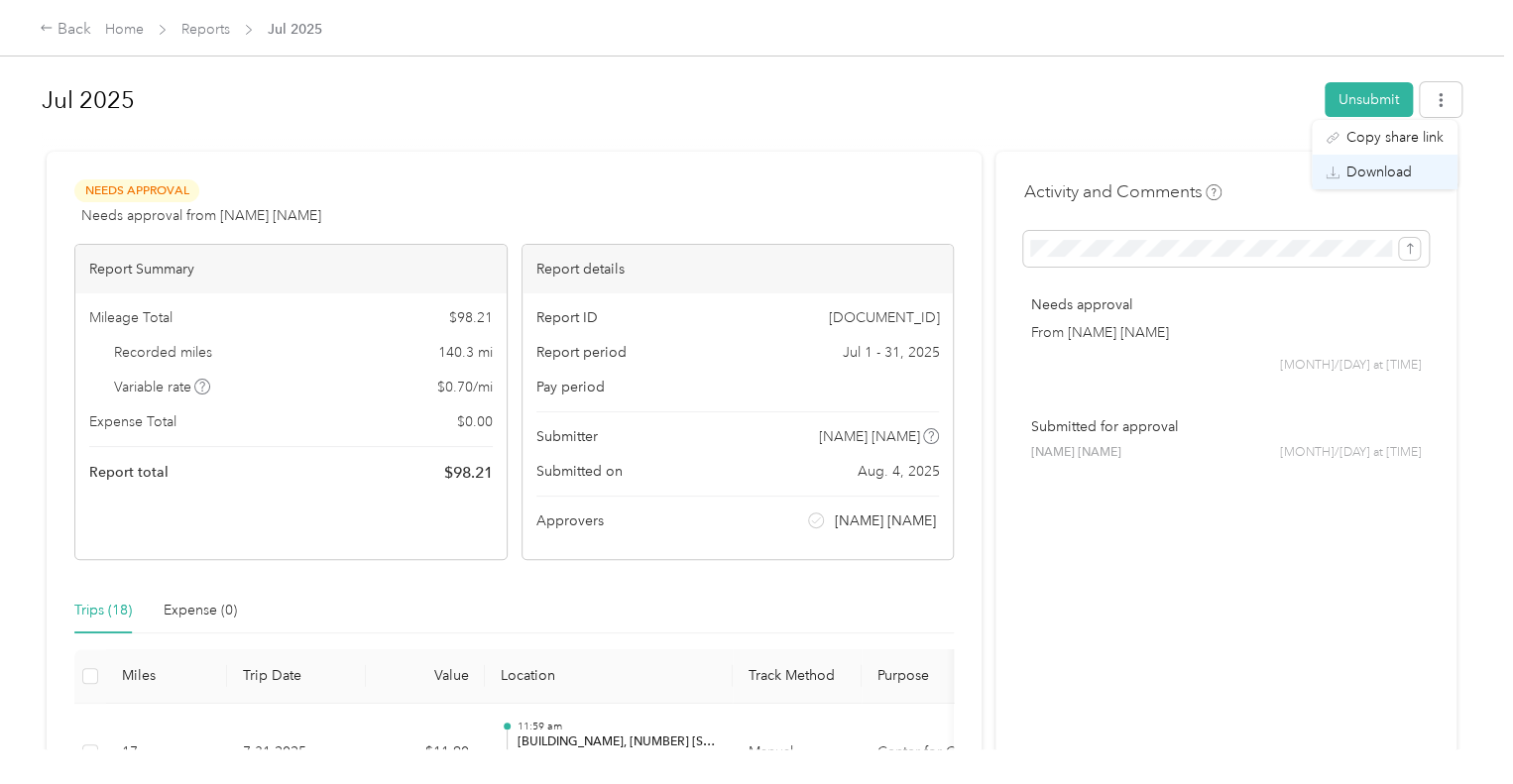 click on "Download" at bounding box center (1379, 171) 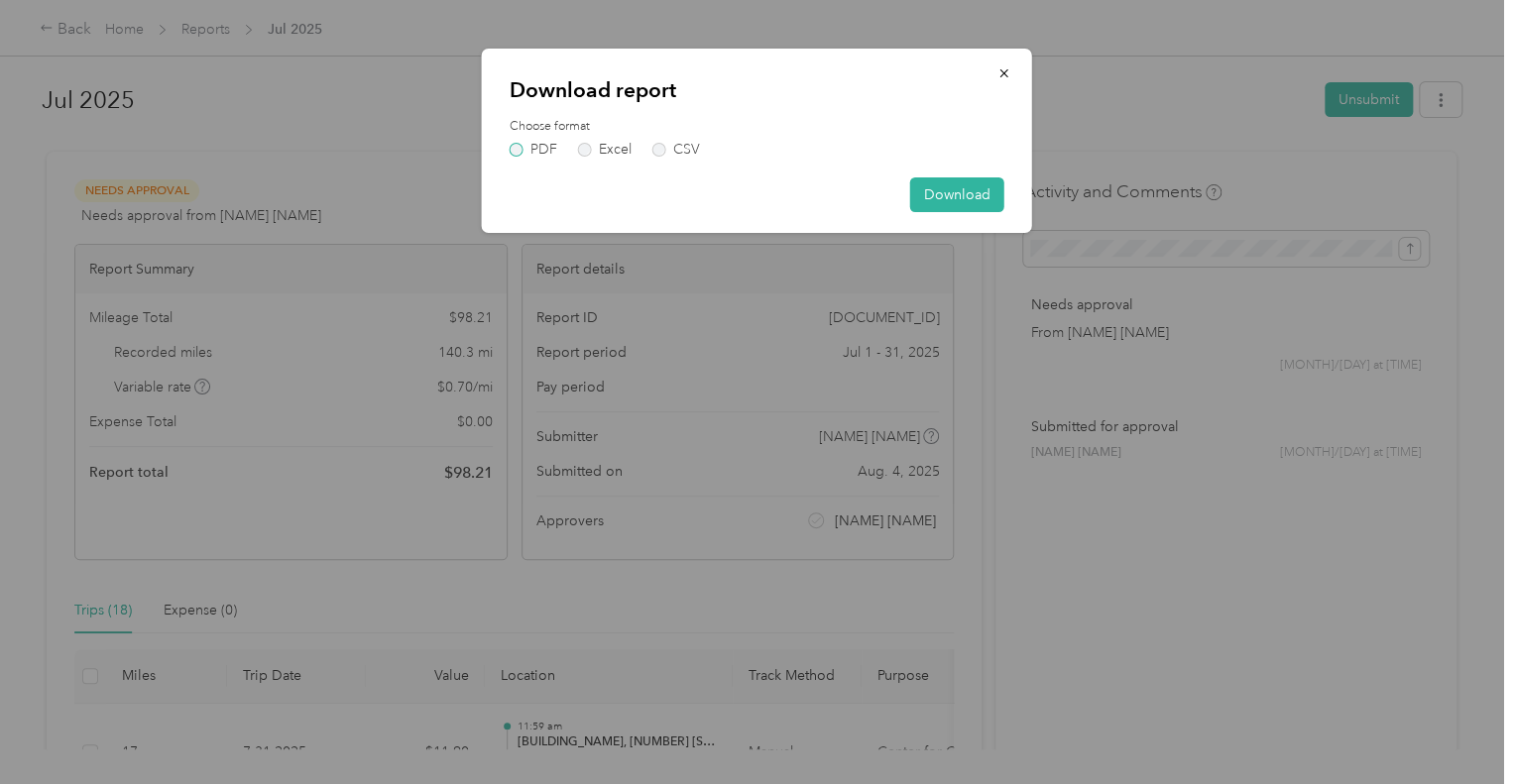 click on "PDF" at bounding box center [533, 150] 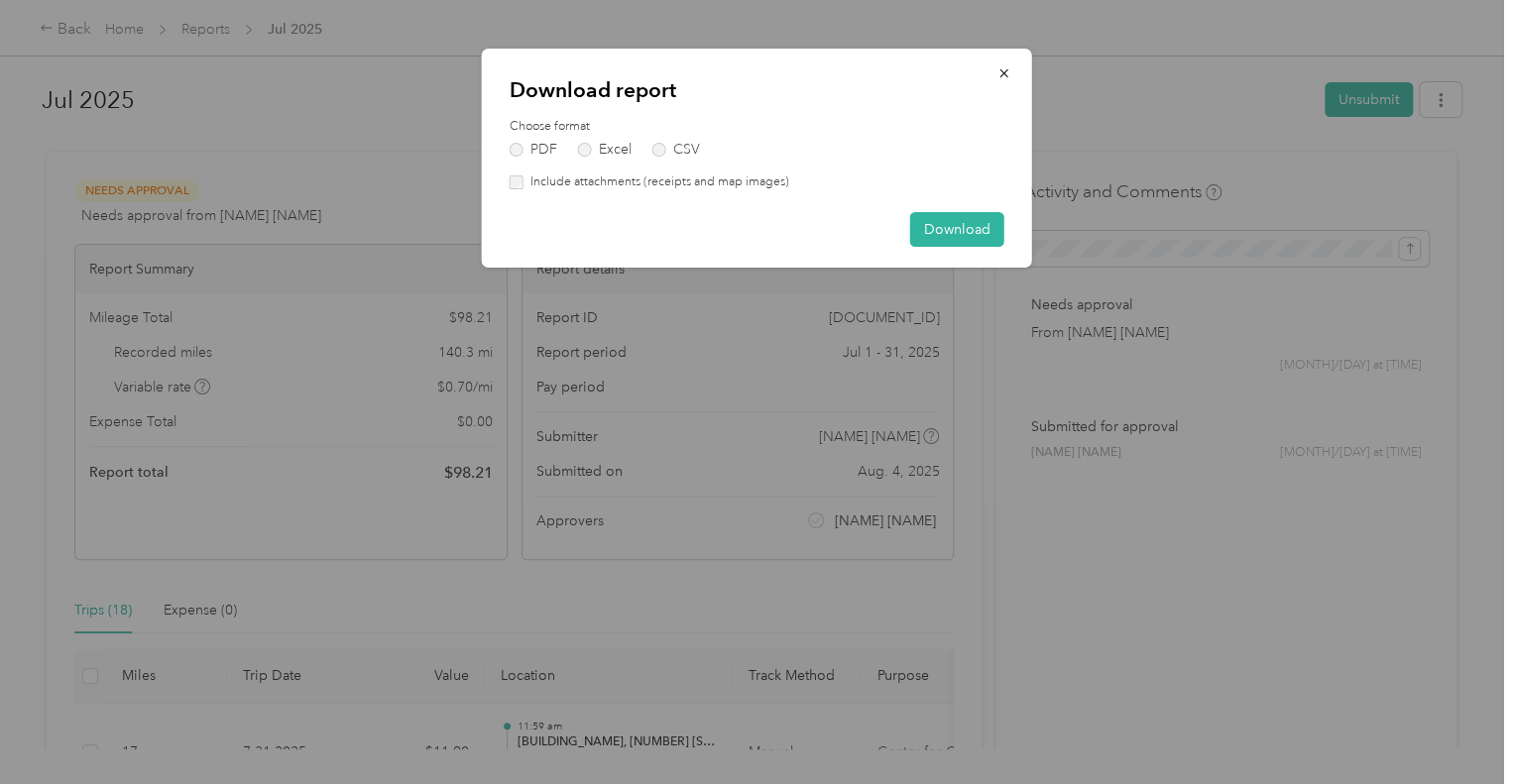 click on "Include attachments (receipts and map images)" at bounding box center (656, 182) 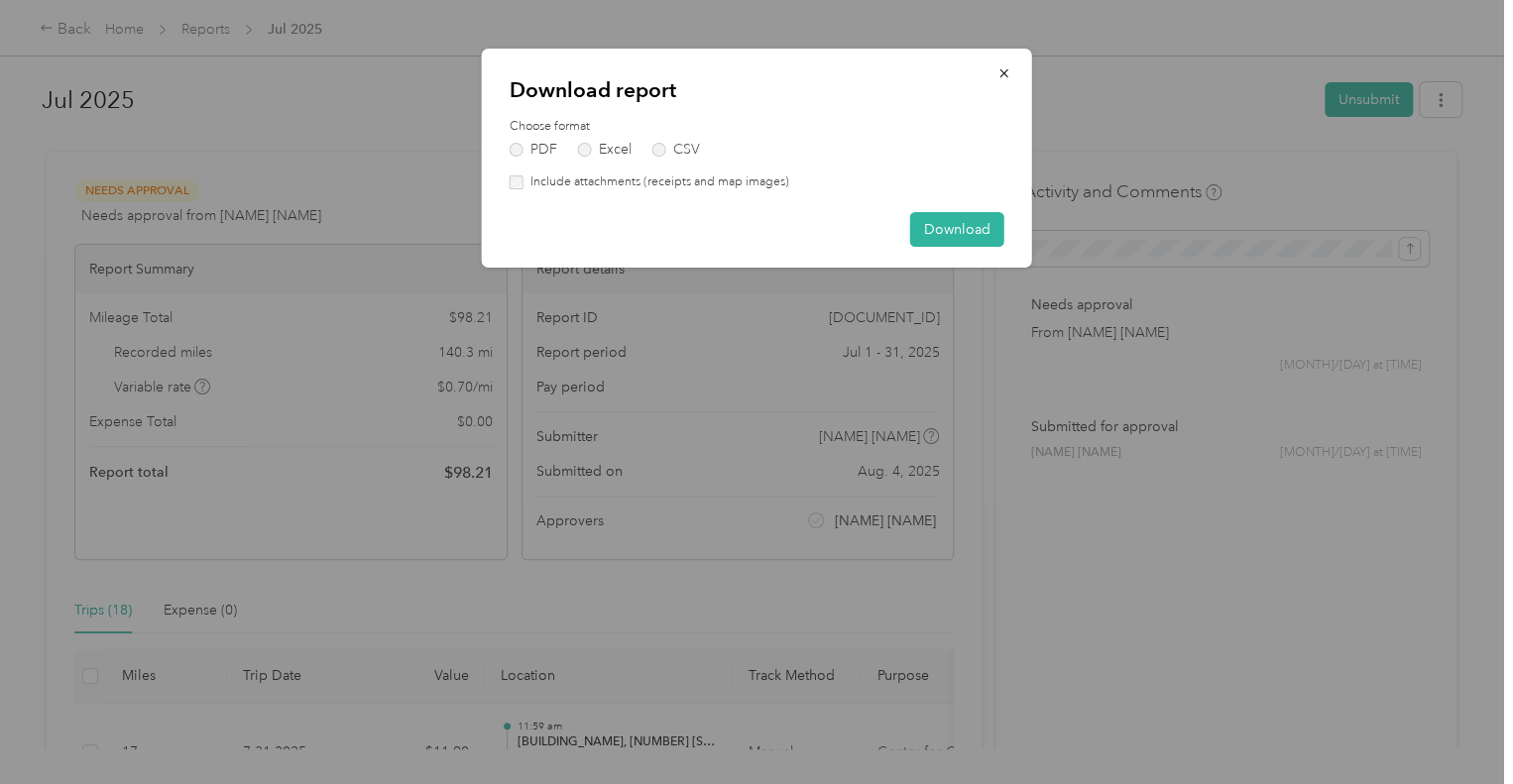 click on "Include attachments (receipts and map images)" at bounding box center [656, 182] 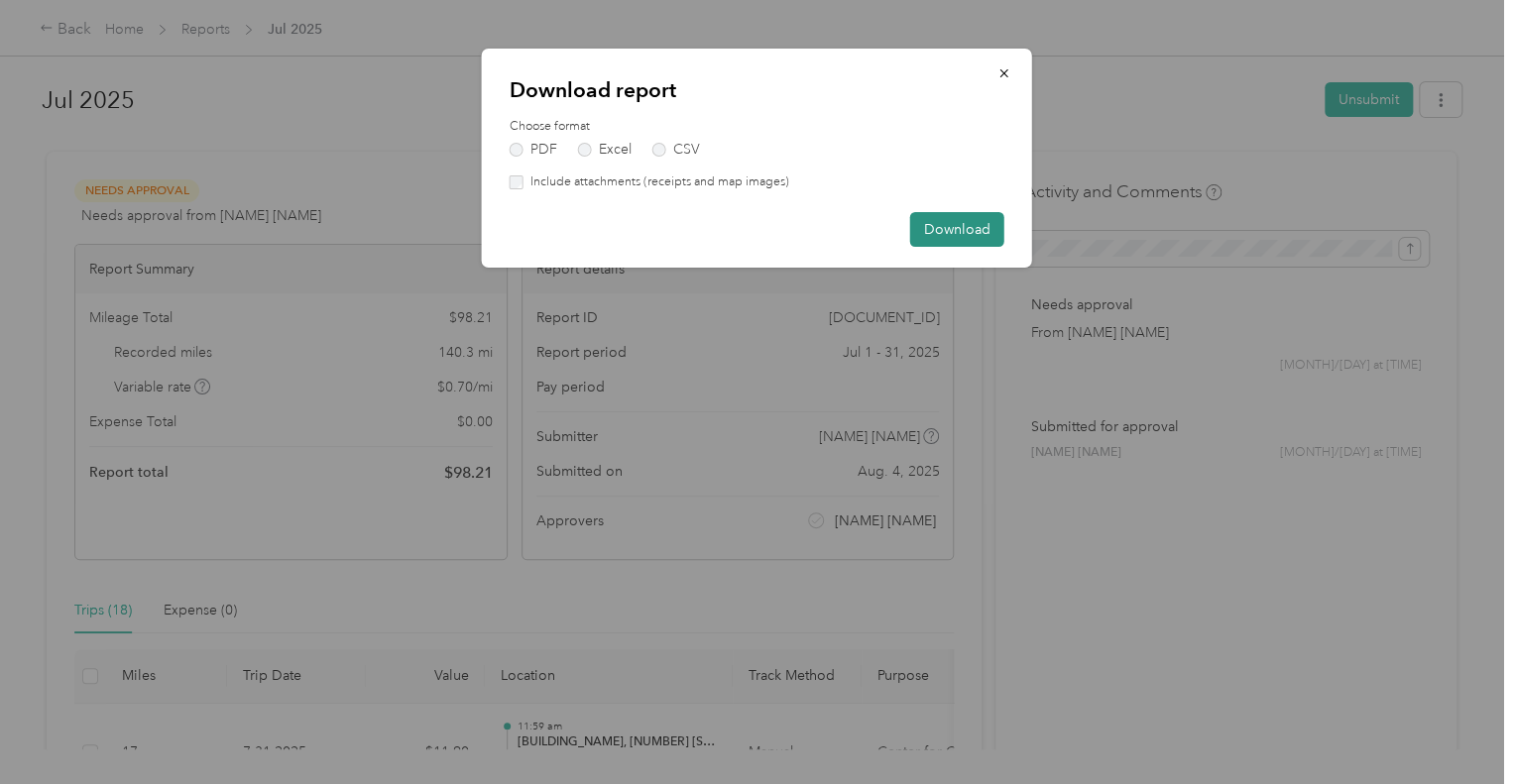 click on "Download" at bounding box center (957, 229) 